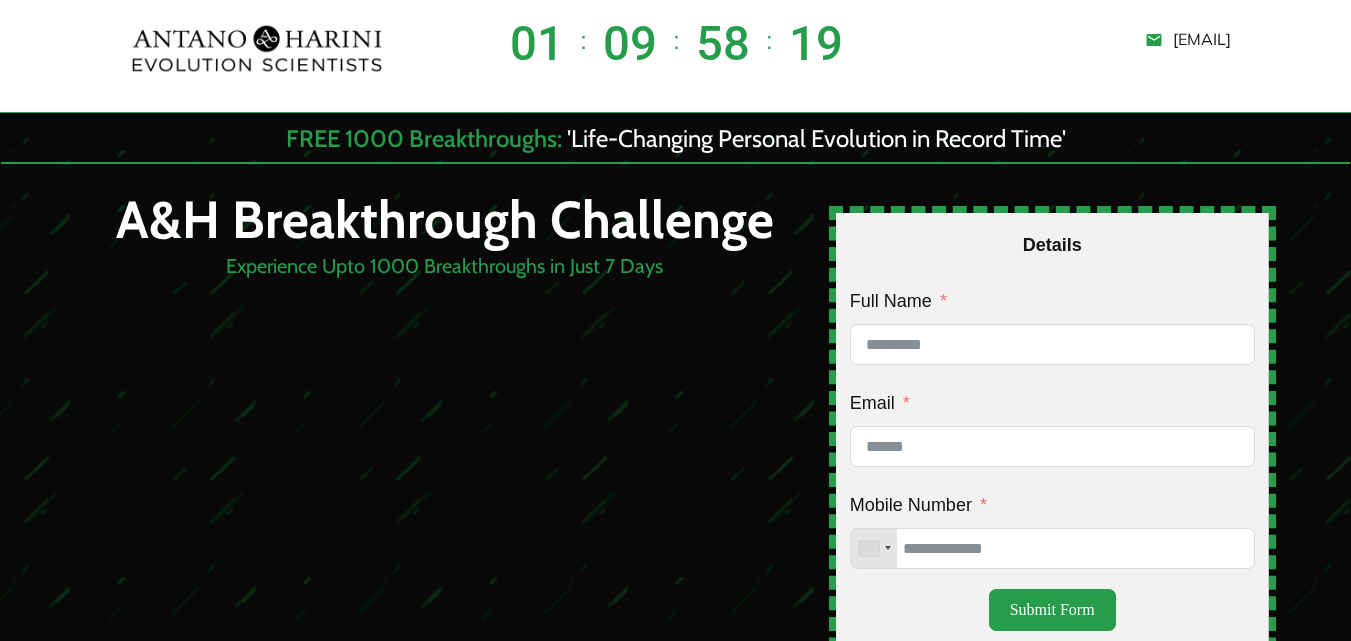 scroll, scrollTop: 0, scrollLeft: 0, axis: both 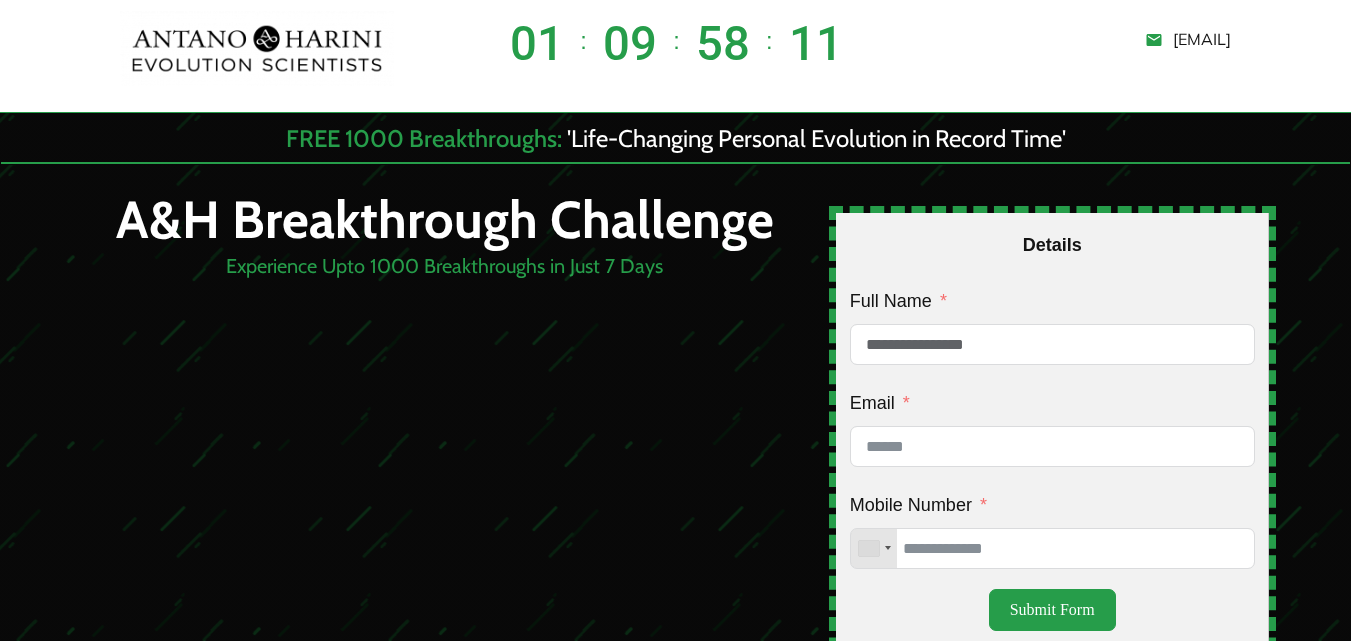 type on "**********" 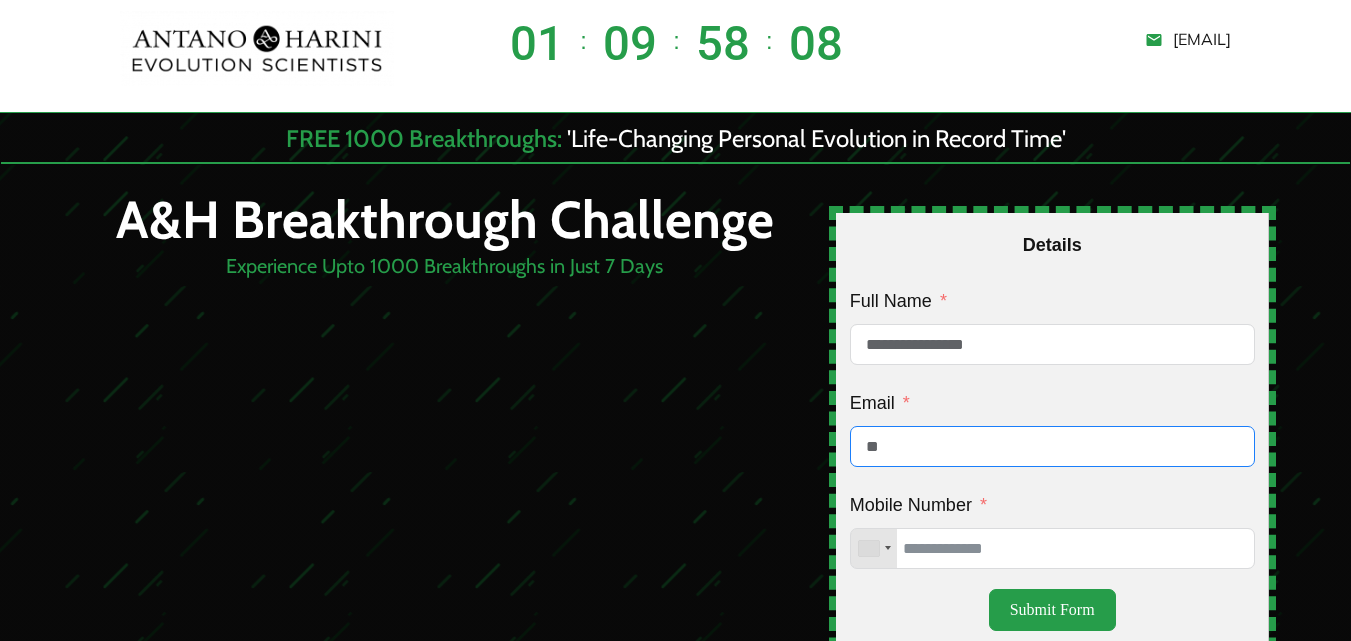 type on "**********" 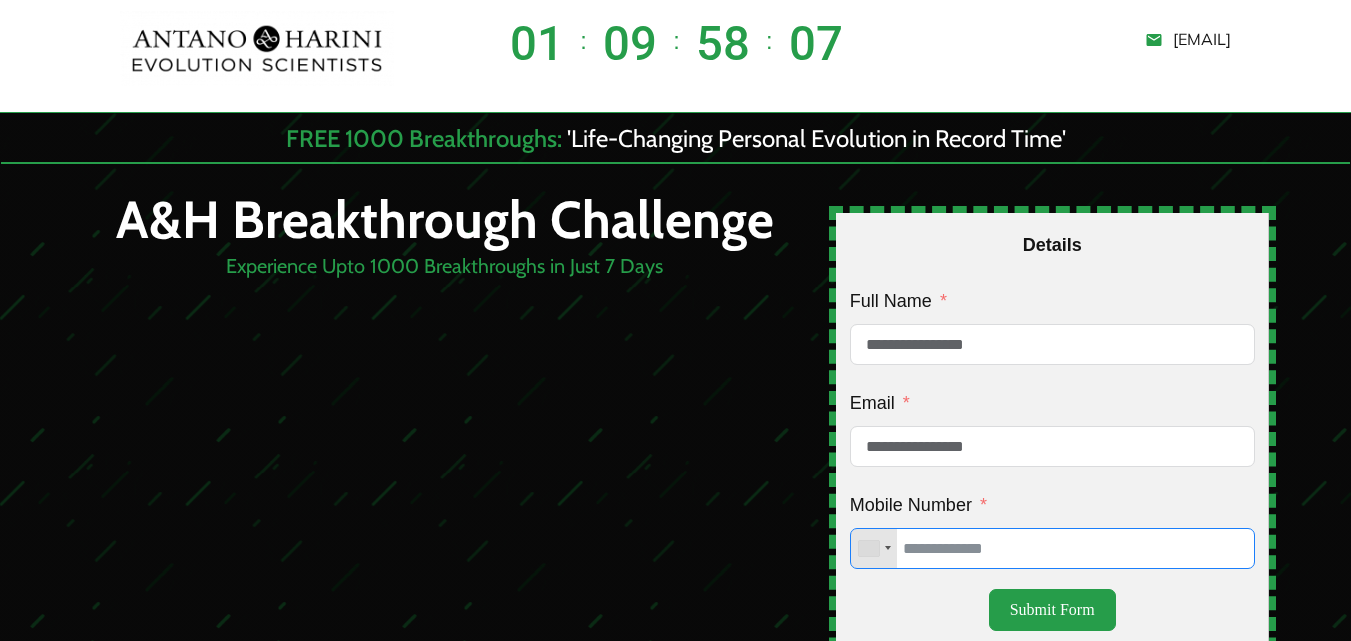 click on "Mobile Number" at bounding box center [1052, 548] 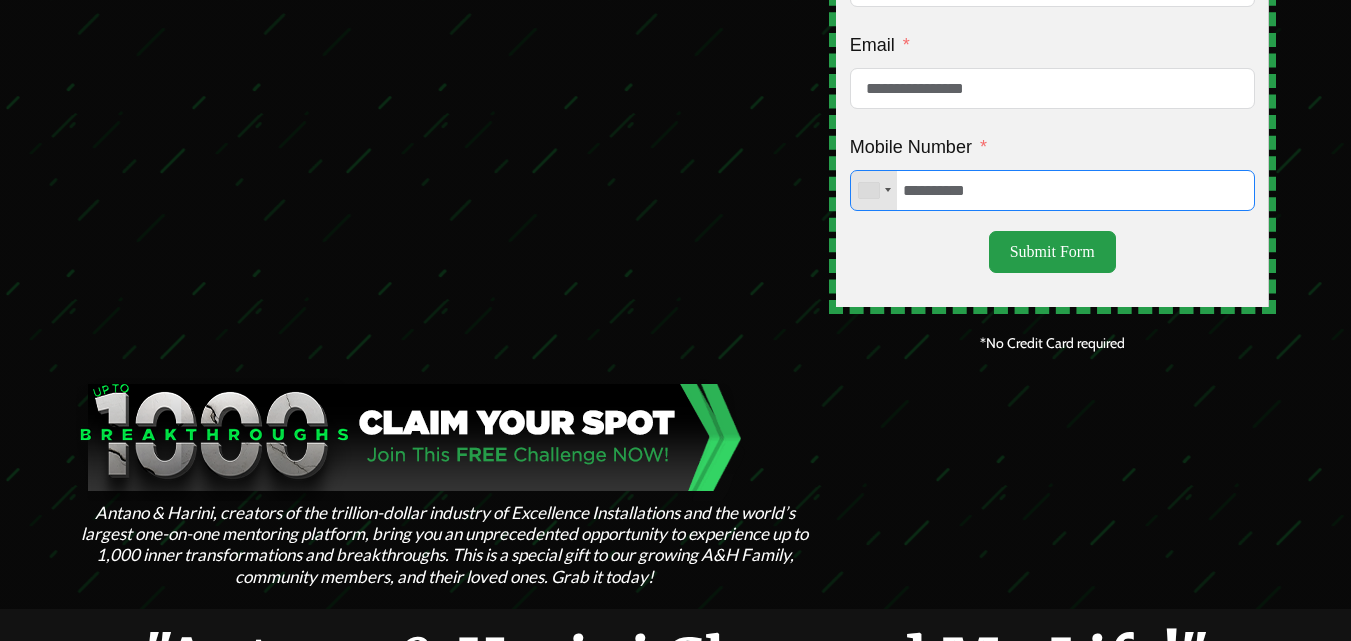scroll, scrollTop: 357, scrollLeft: 0, axis: vertical 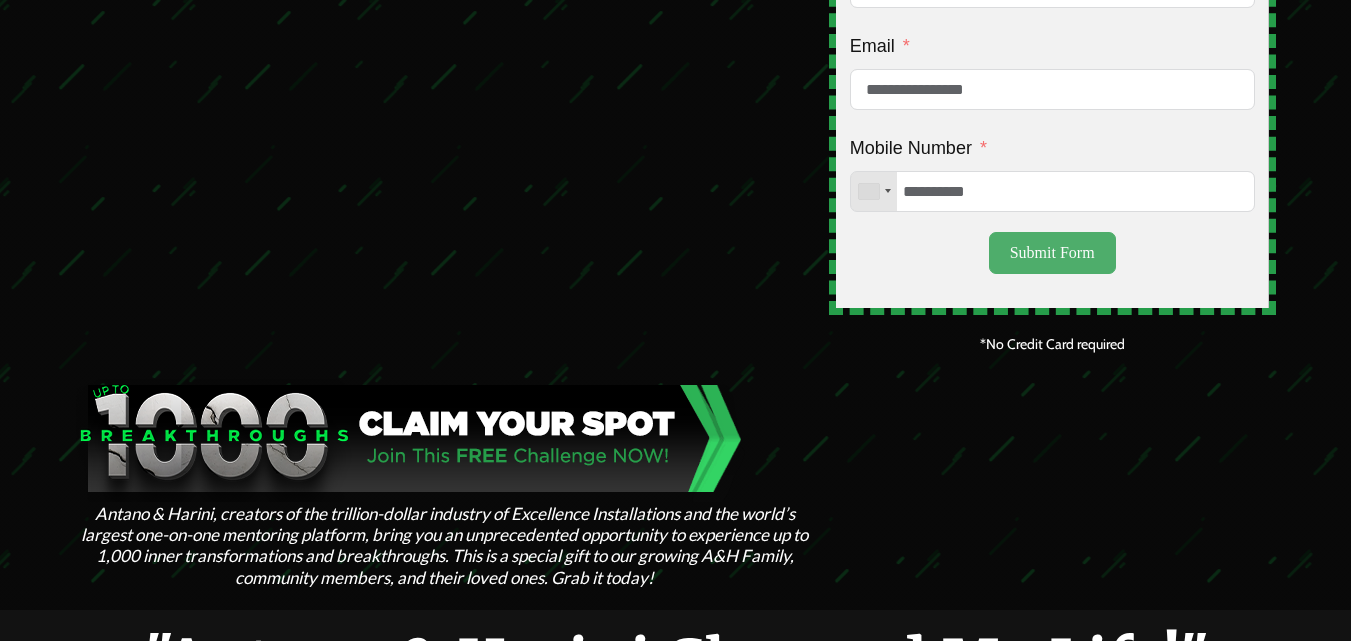 click on "Submit Form" at bounding box center [1052, 253] 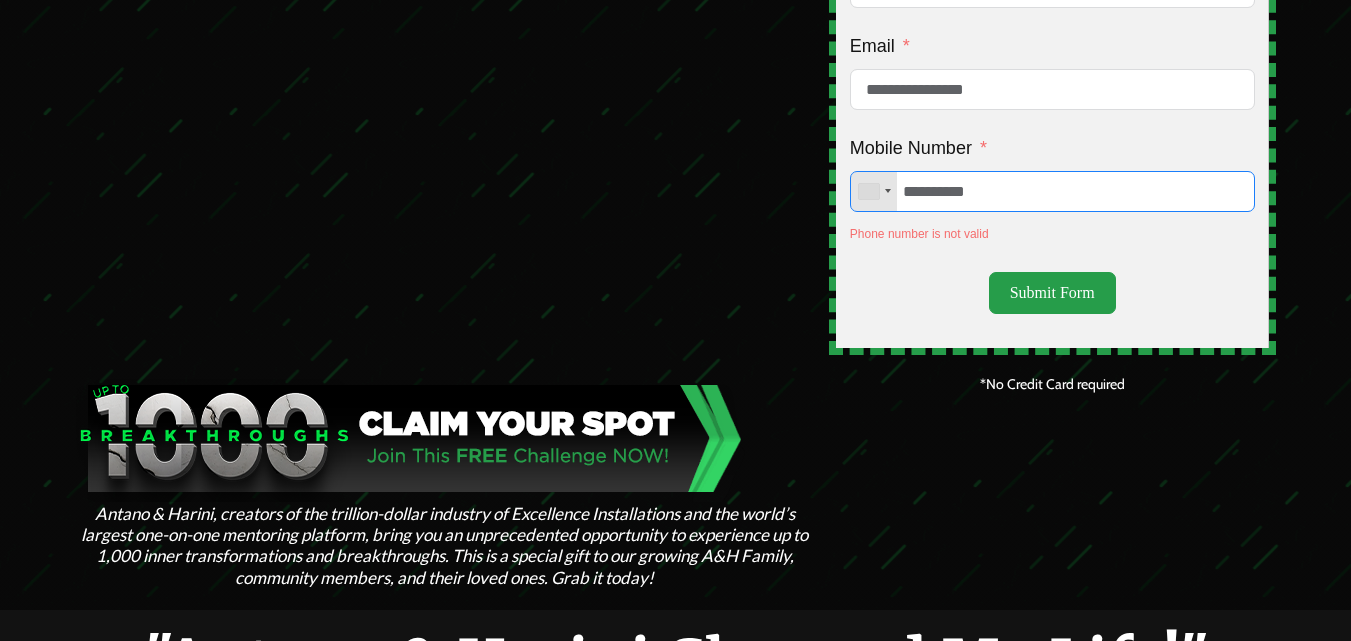 click on "**********" at bounding box center (1052, 191) 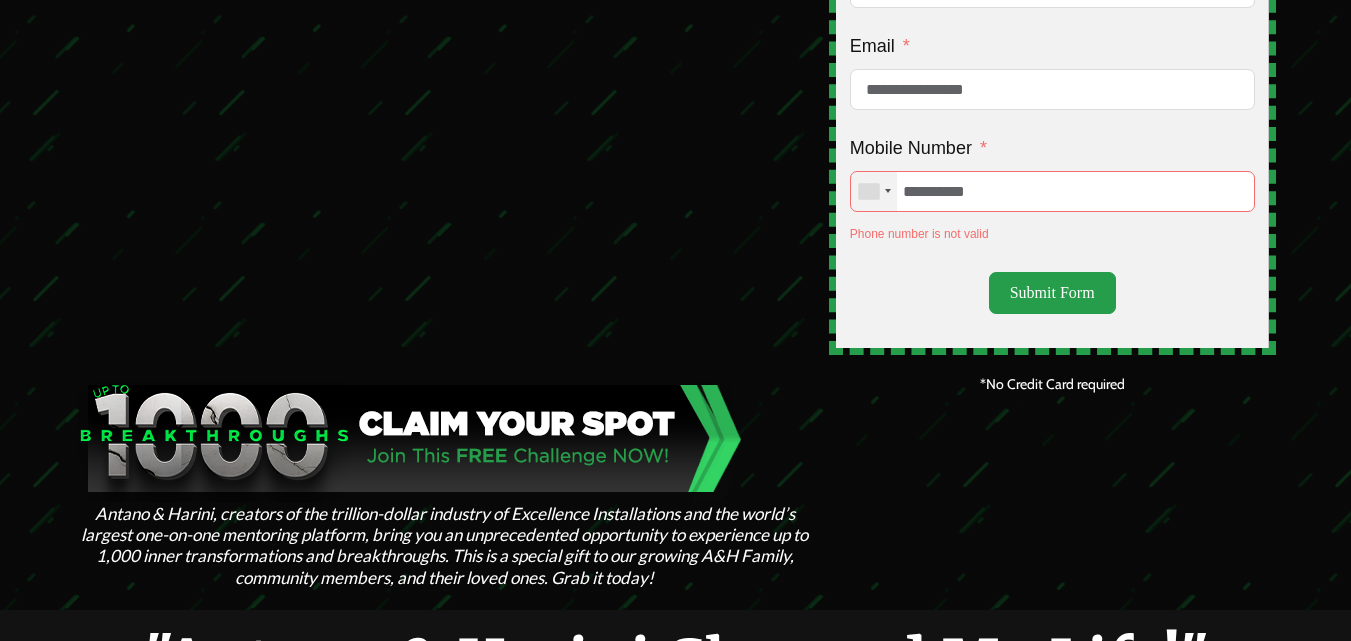 click at bounding box center [874, 191] 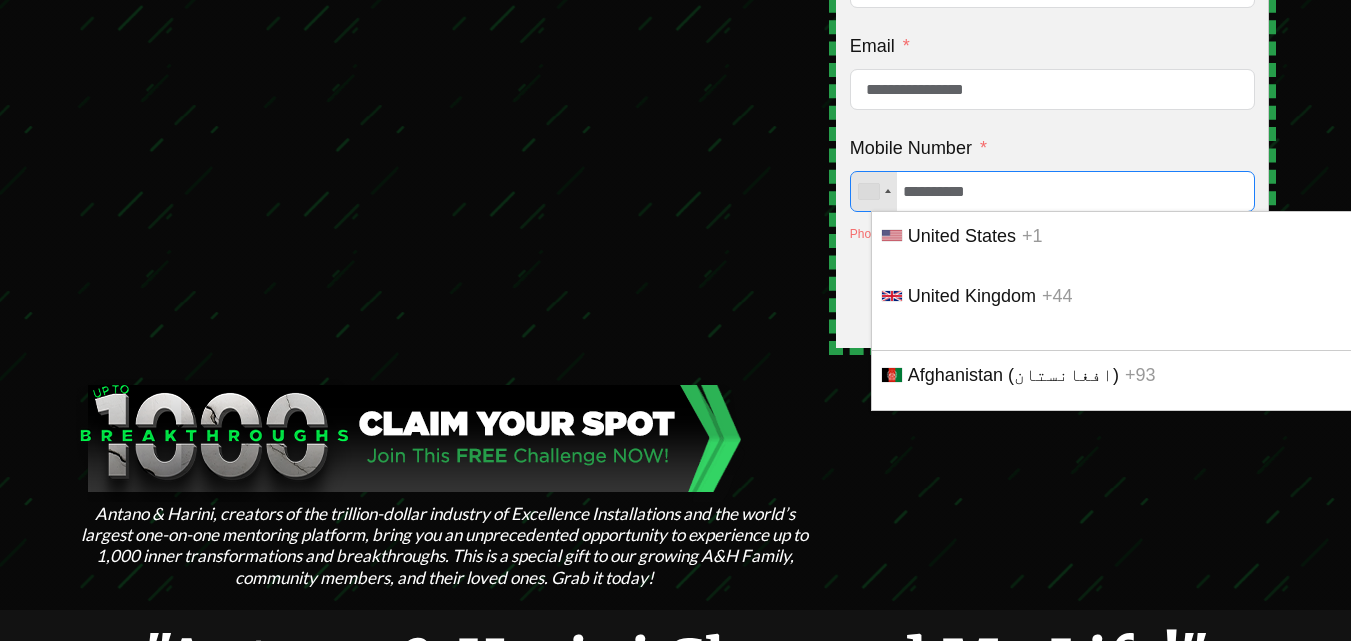 click on "**********" at bounding box center (1052, 191) 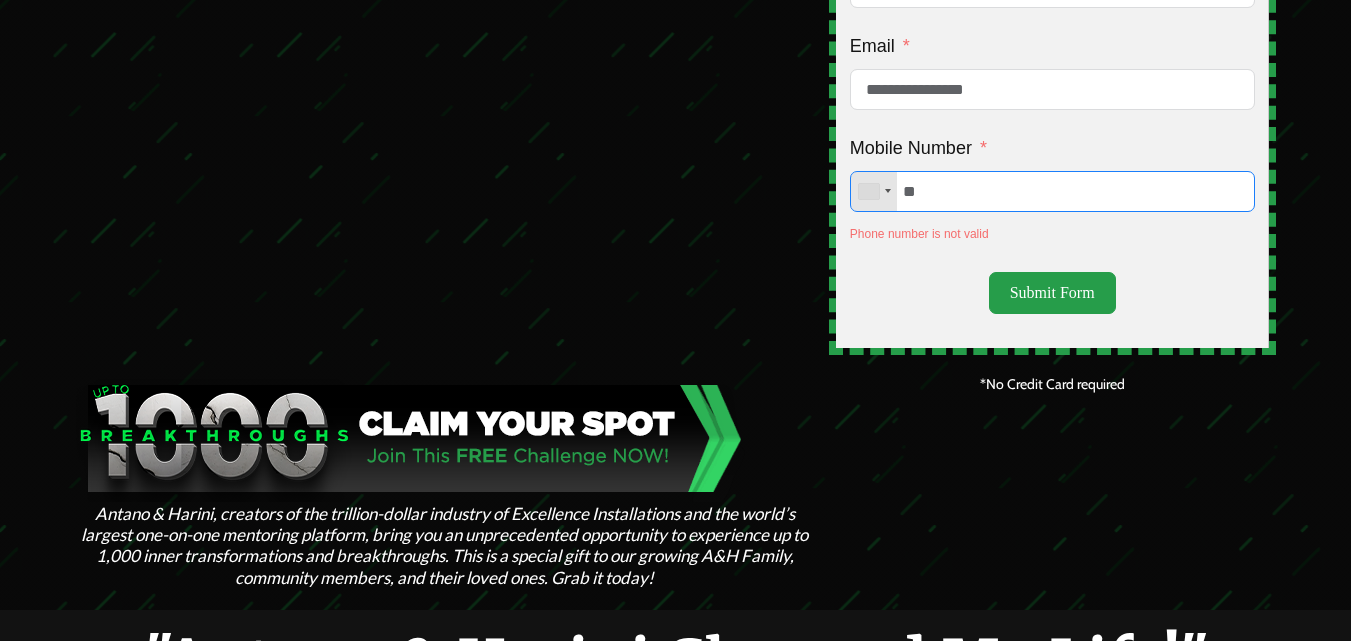 type on "*" 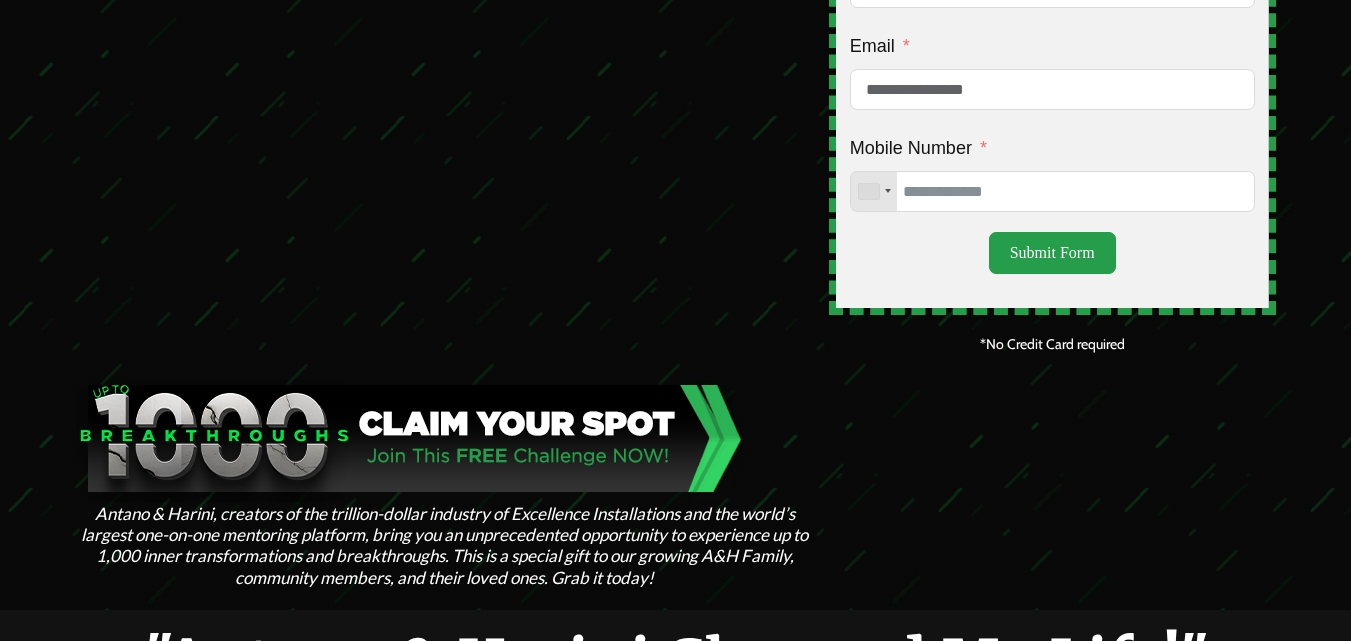 click on "**********" at bounding box center (1052, 82) 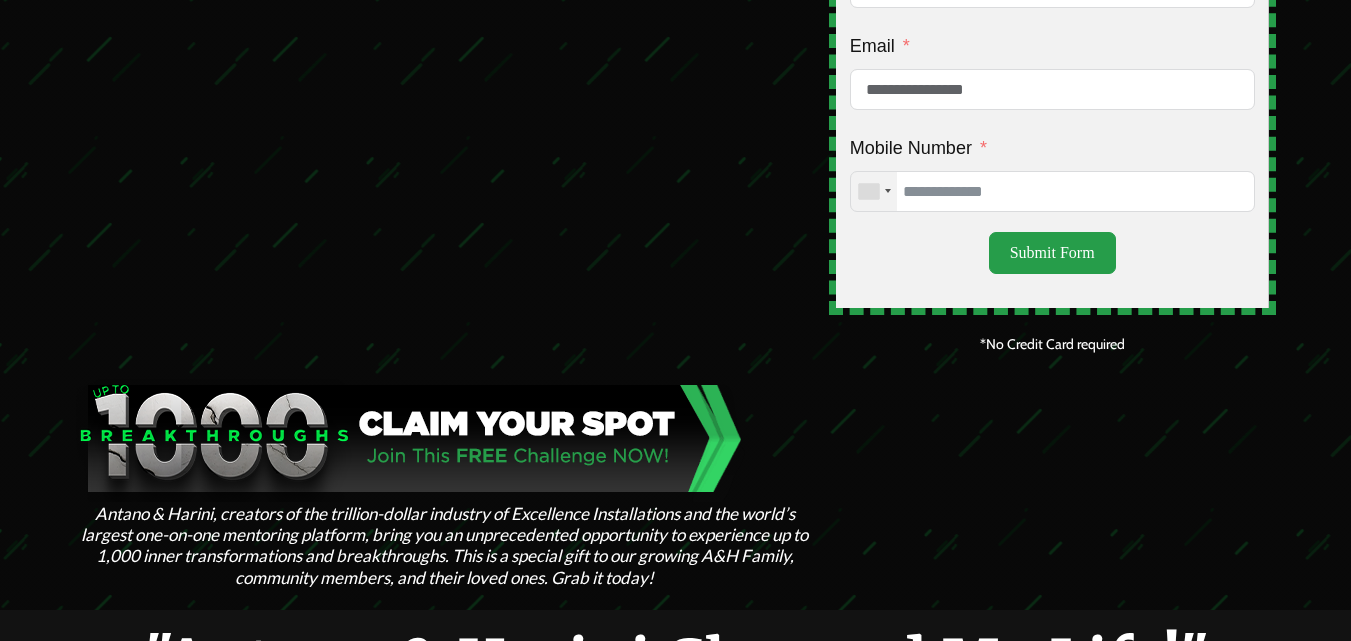 click at bounding box center (874, 191) 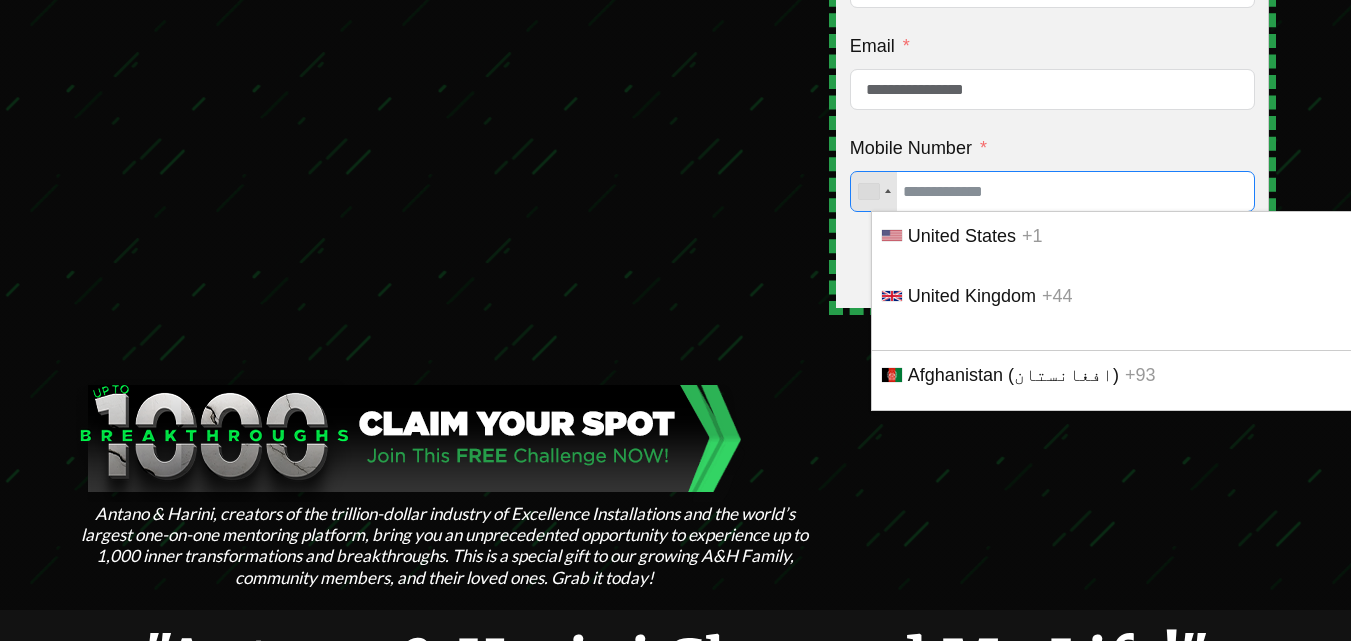click on "Mobile Number" at bounding box center (1052, 191) 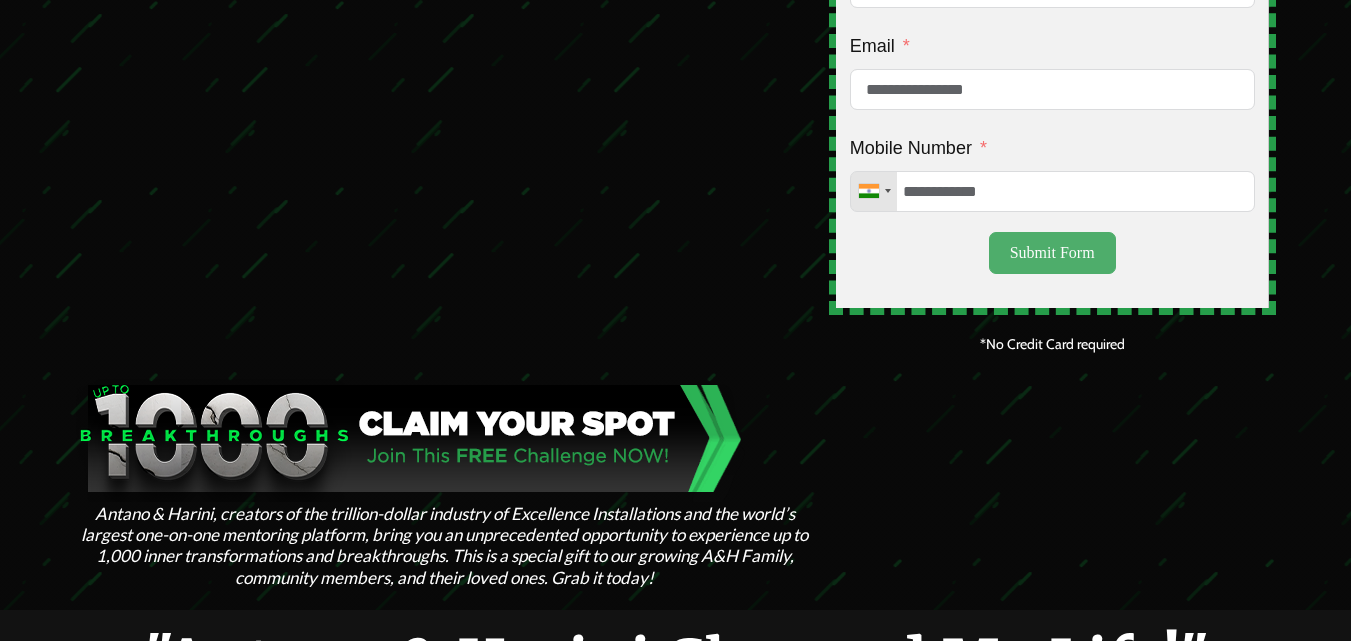 click on "Submit Form" at bounding box center [1052, 253] 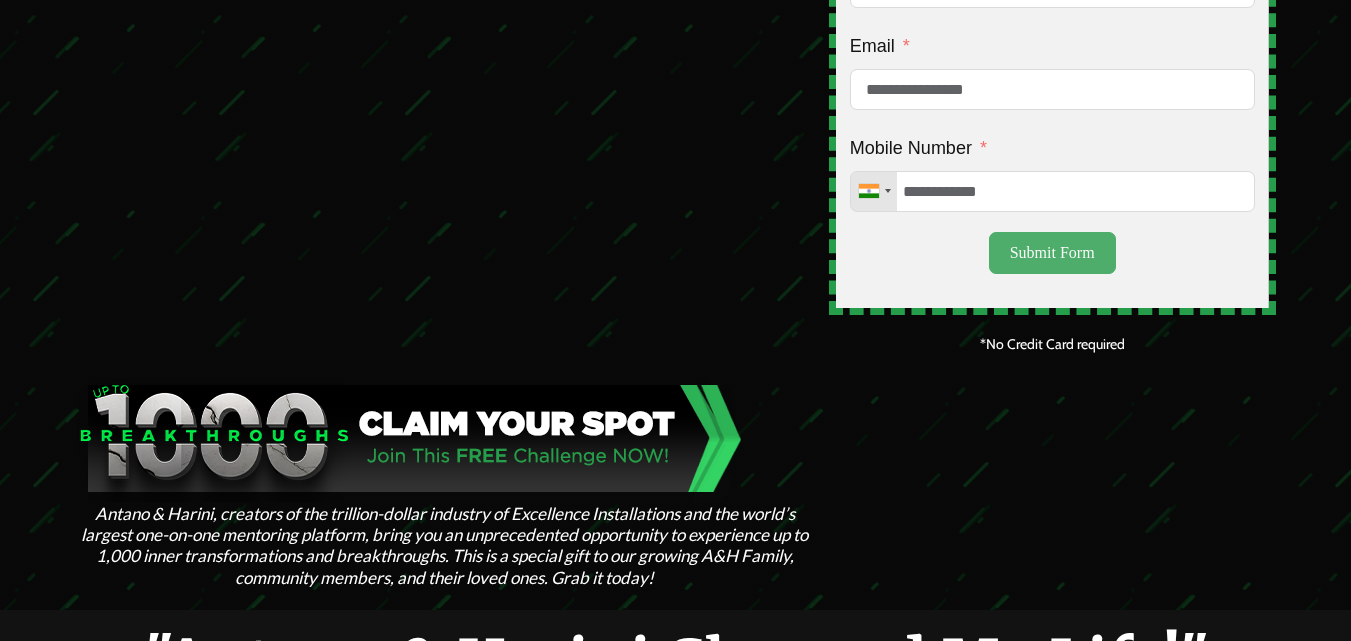 type on "**********" 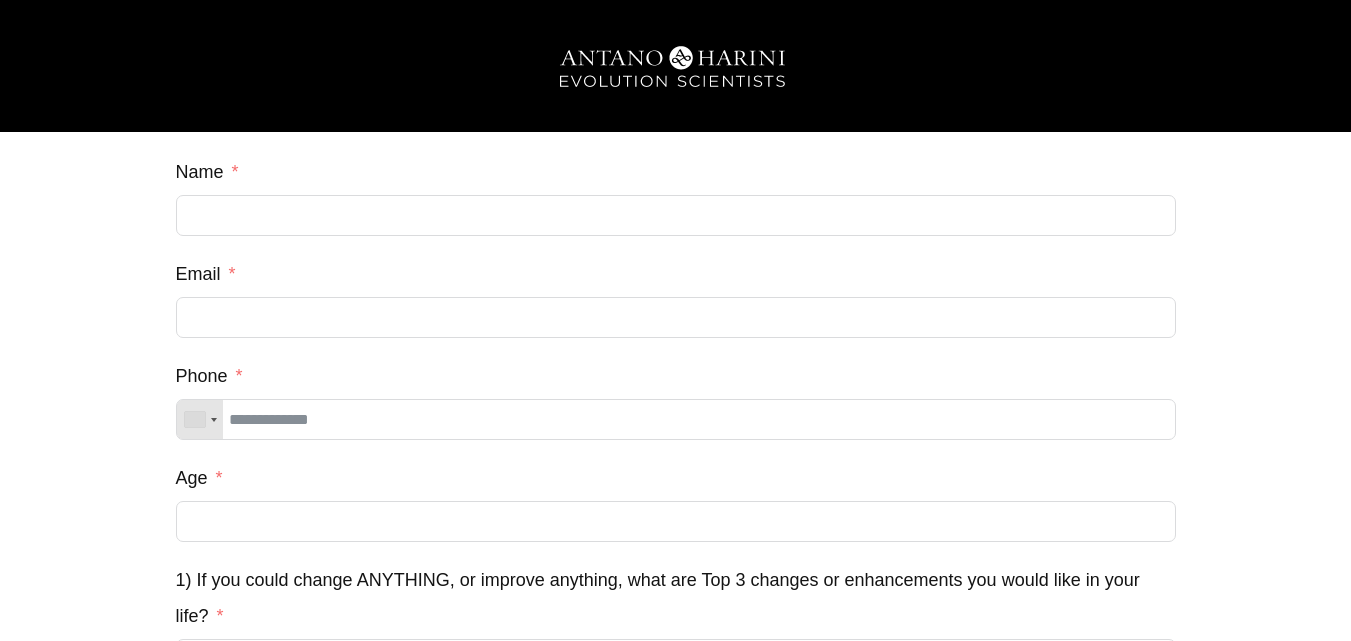 scroll, scrollTop: 0, scrollLeft: 0, axis: both 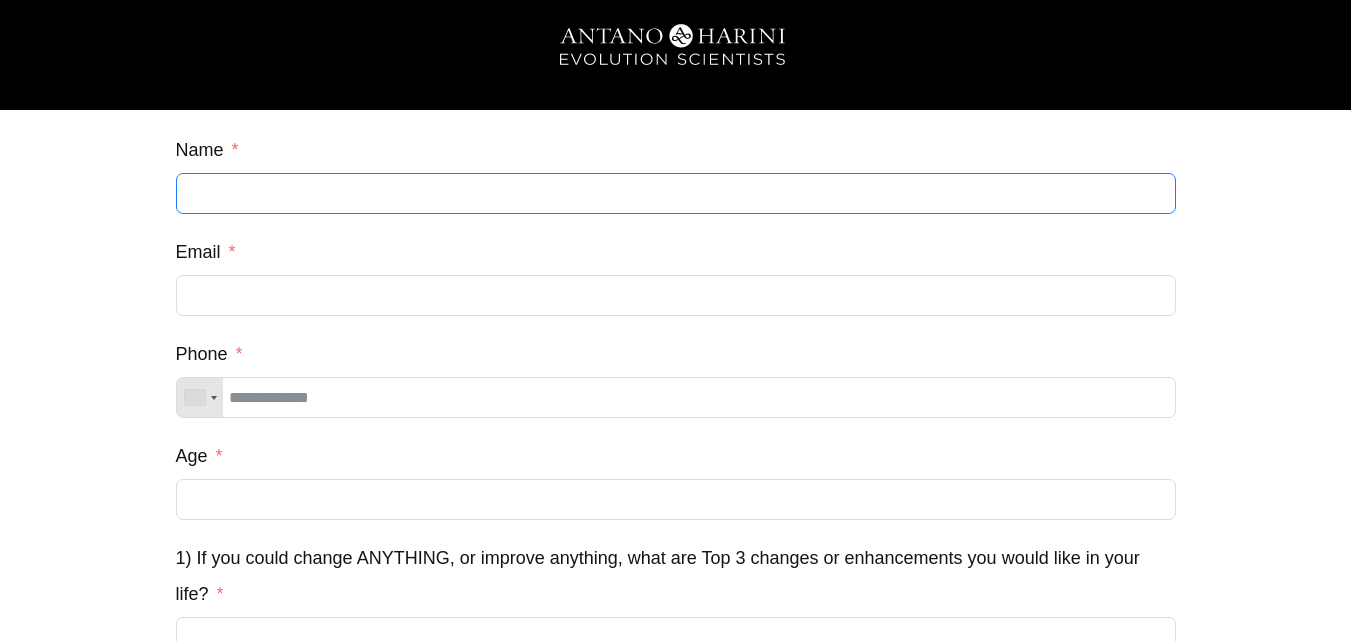 click on "Name" at bounding box center [676, 193] 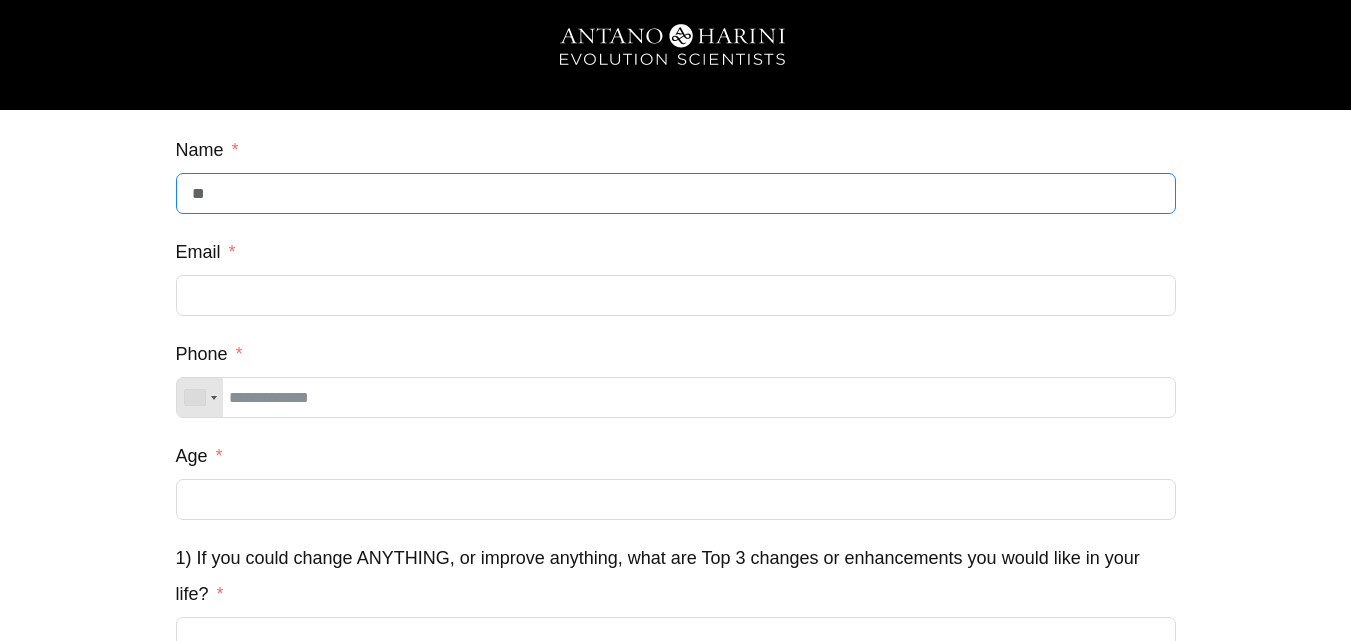 type on "*" 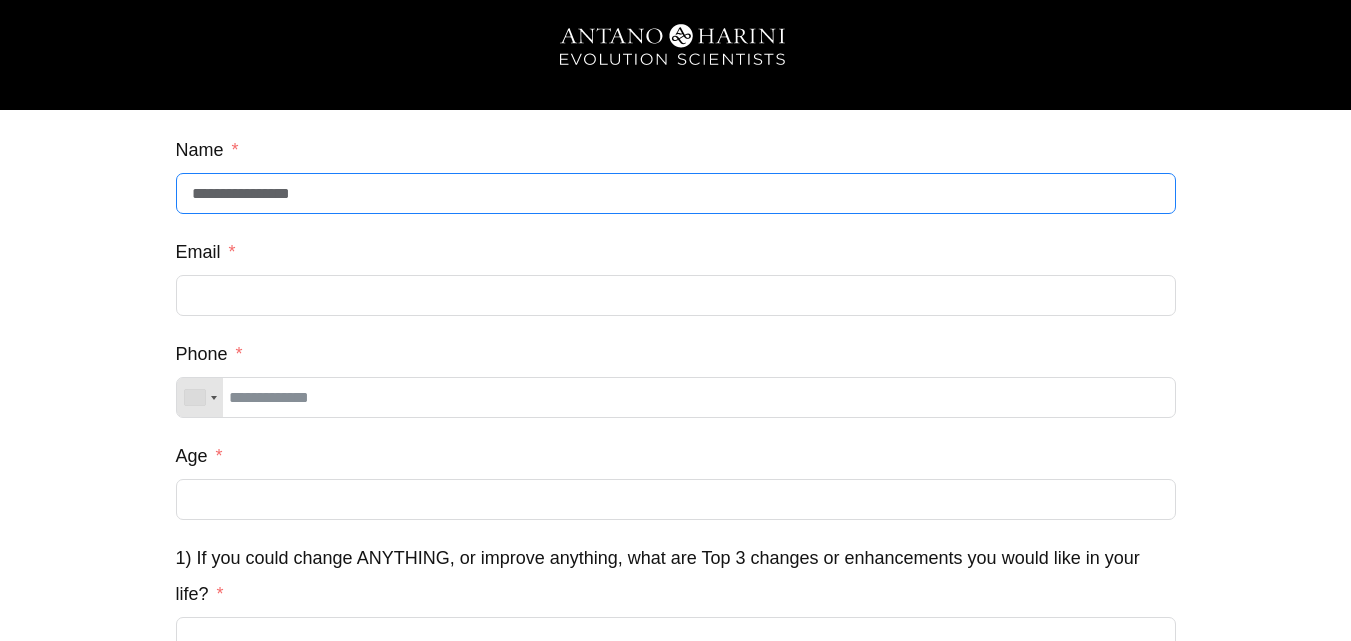 type on "**********" 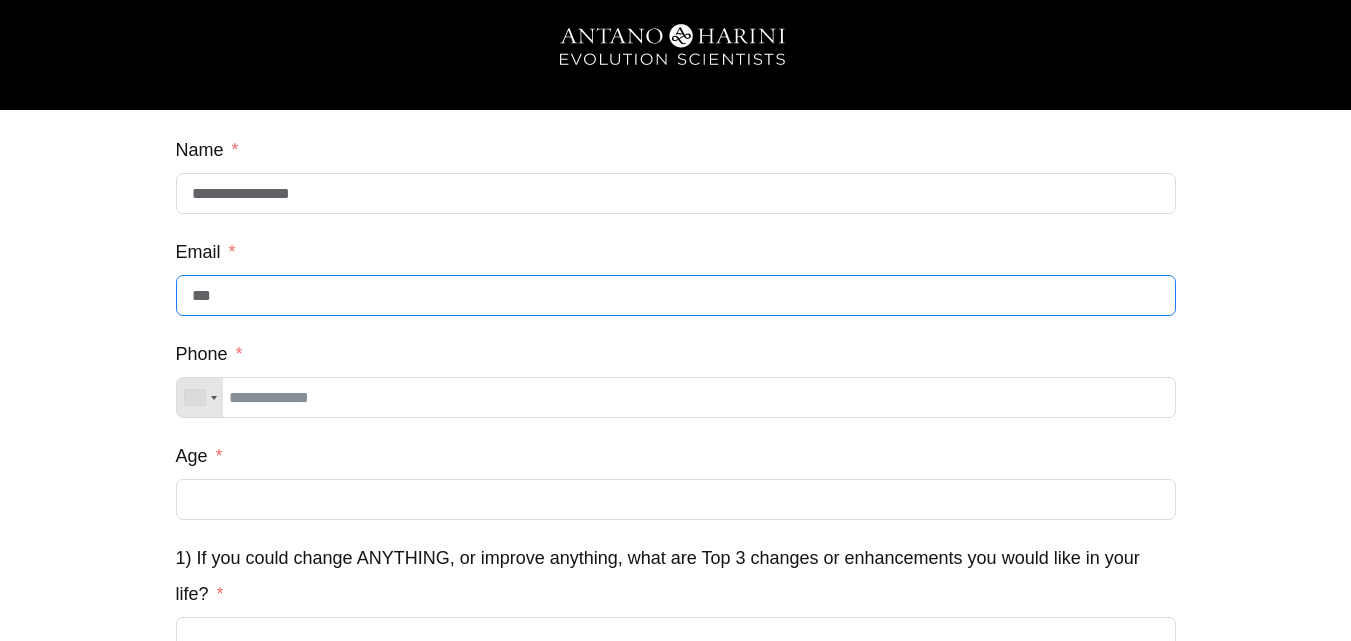 type on "**********" 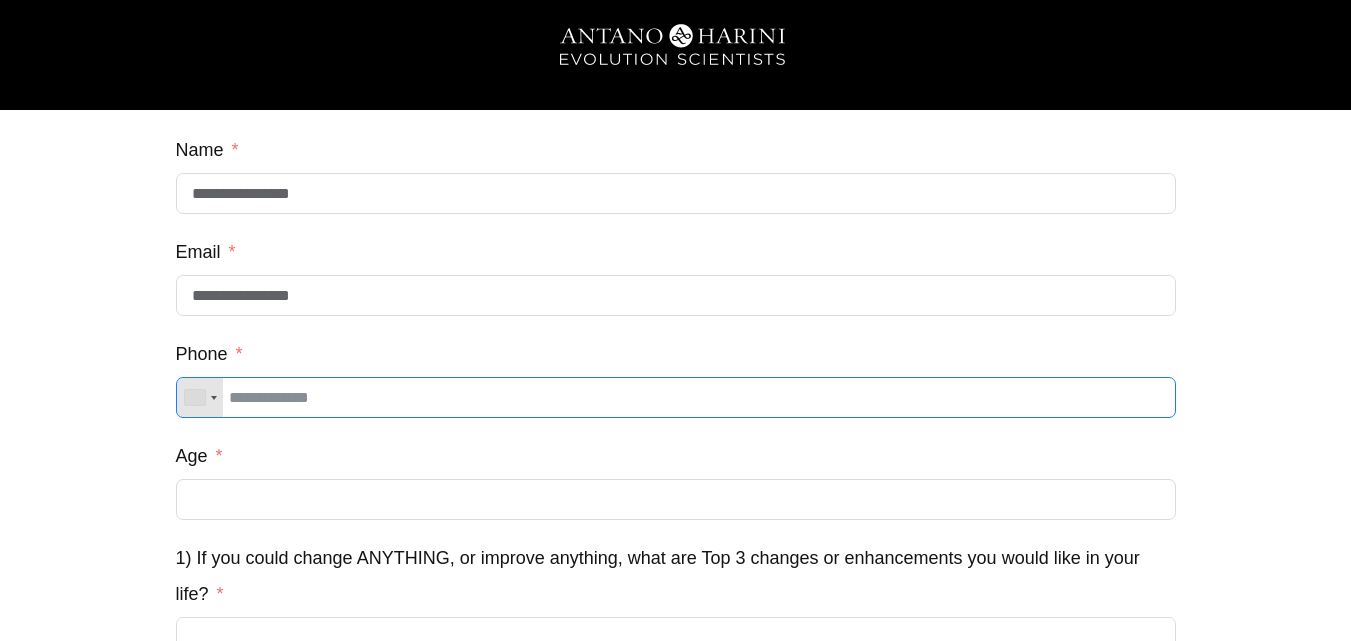 click on "Phone" at bounding box center (676, 397) 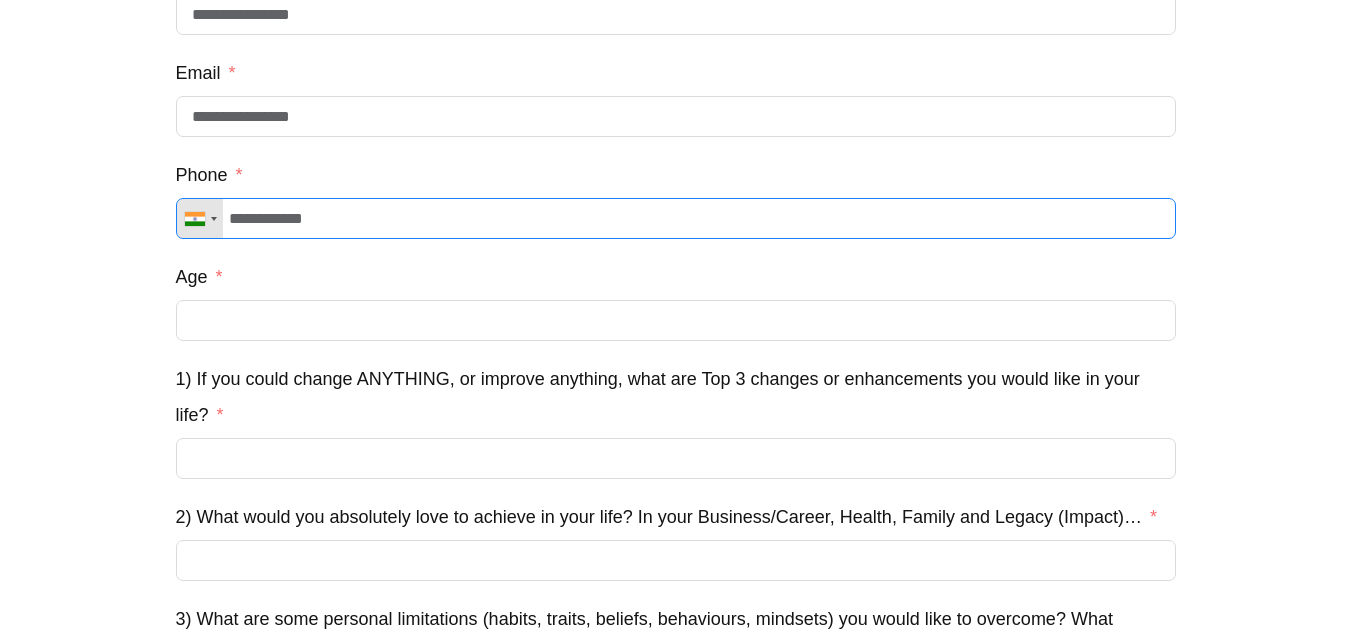 scroll, scrollTop: 202, scrollLeft: 0, axis: vertical 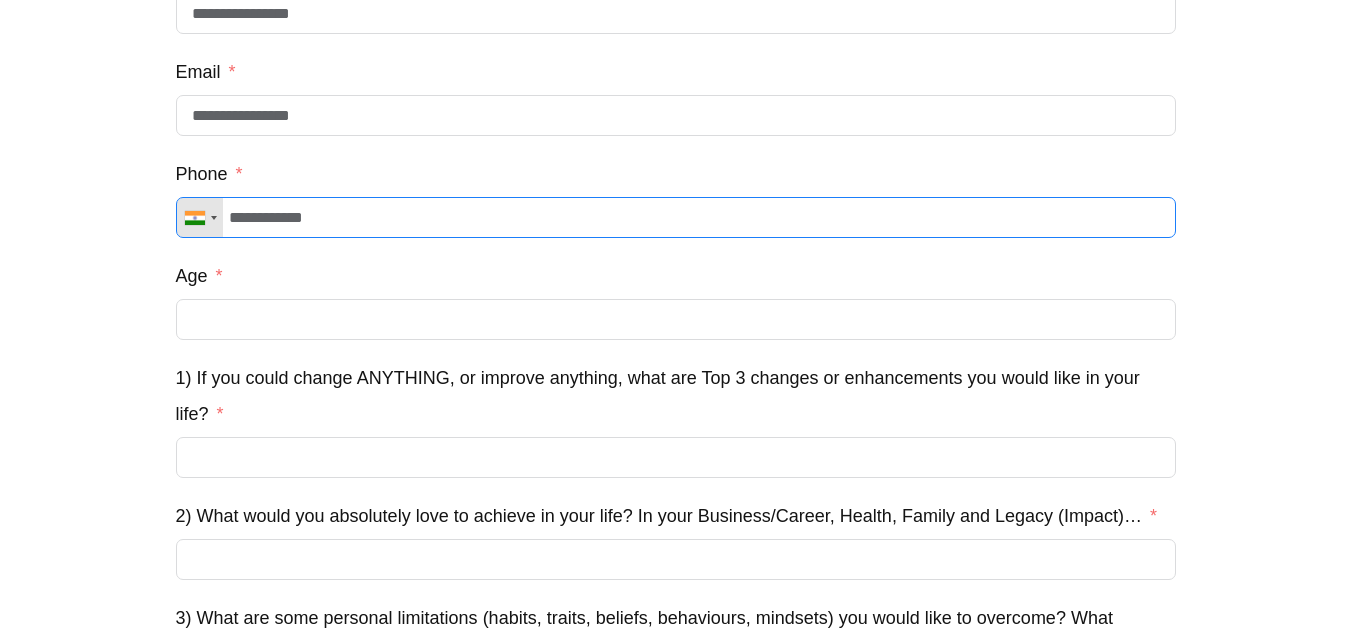 type on "**********" 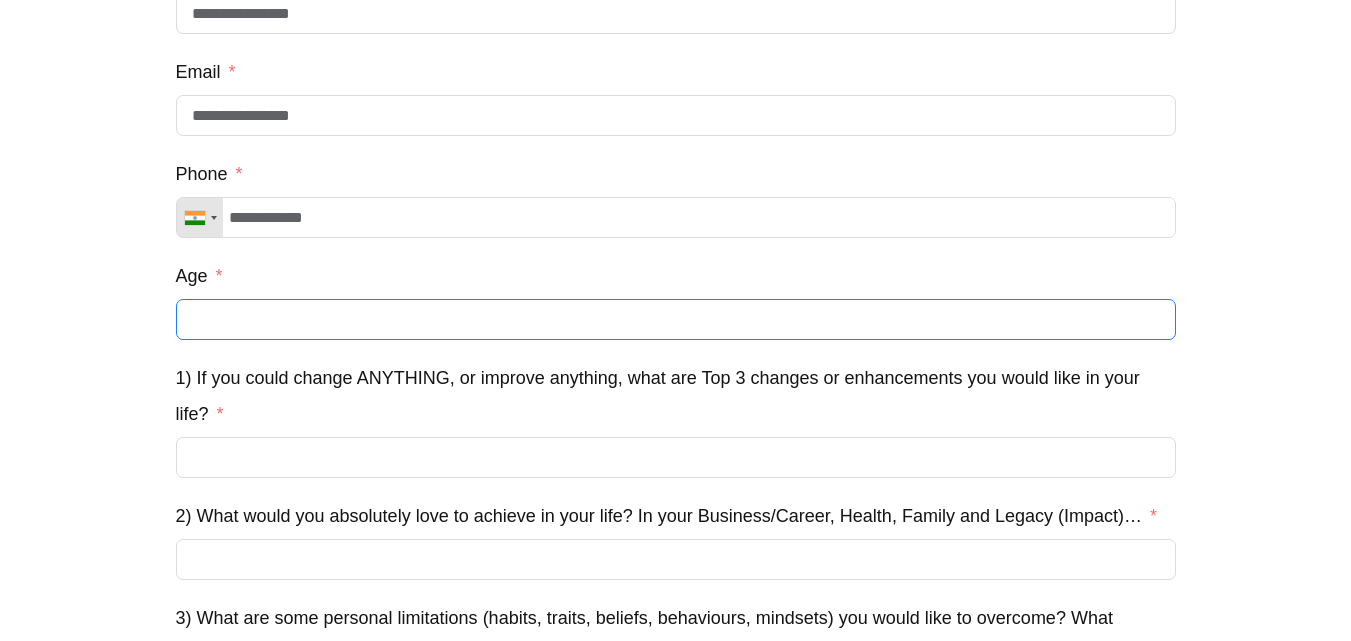 click on "Age" at bounding box center (676, 319) 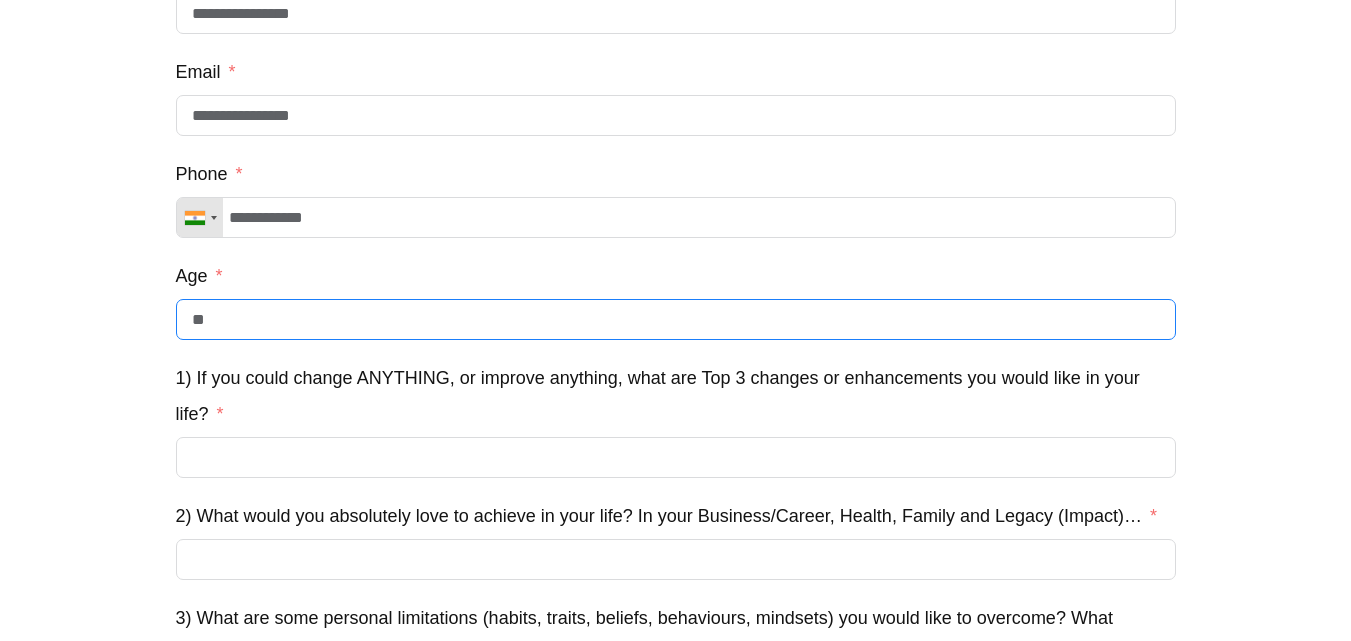 type on "**" 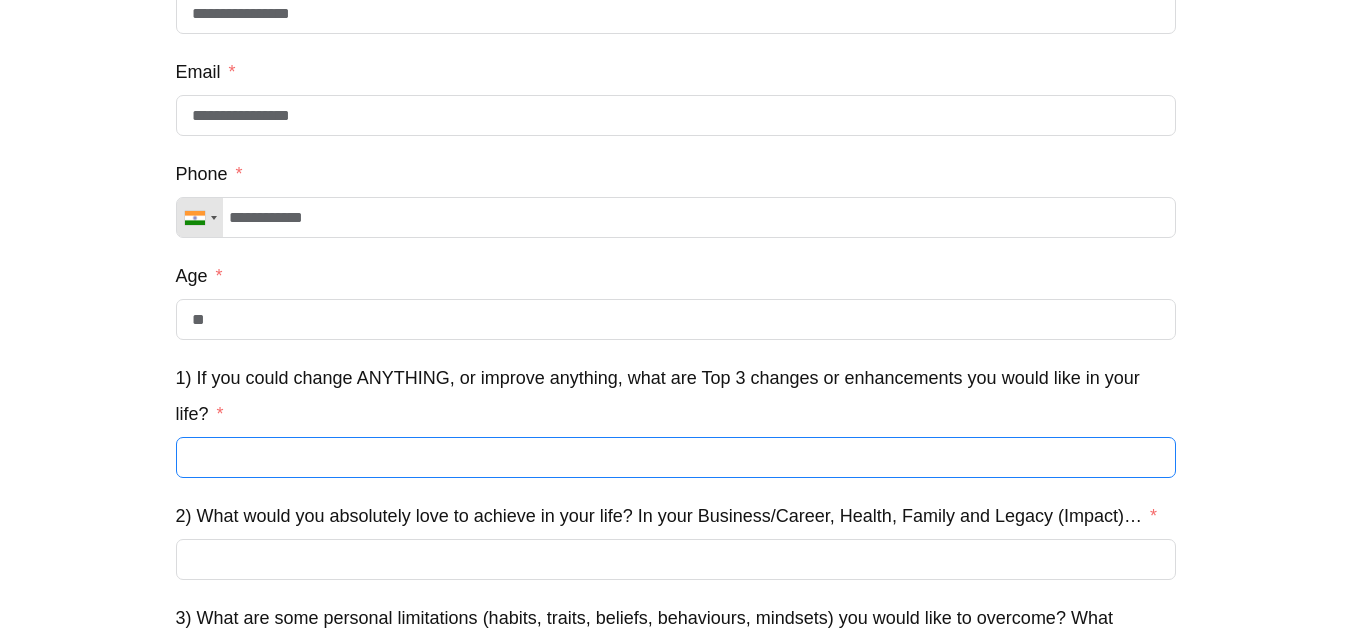 click on "1) If you could change ANYTHING, or improve anything, what are Top 3 changes or enhancements you would like in your life?" at bounding box center (676, 457) 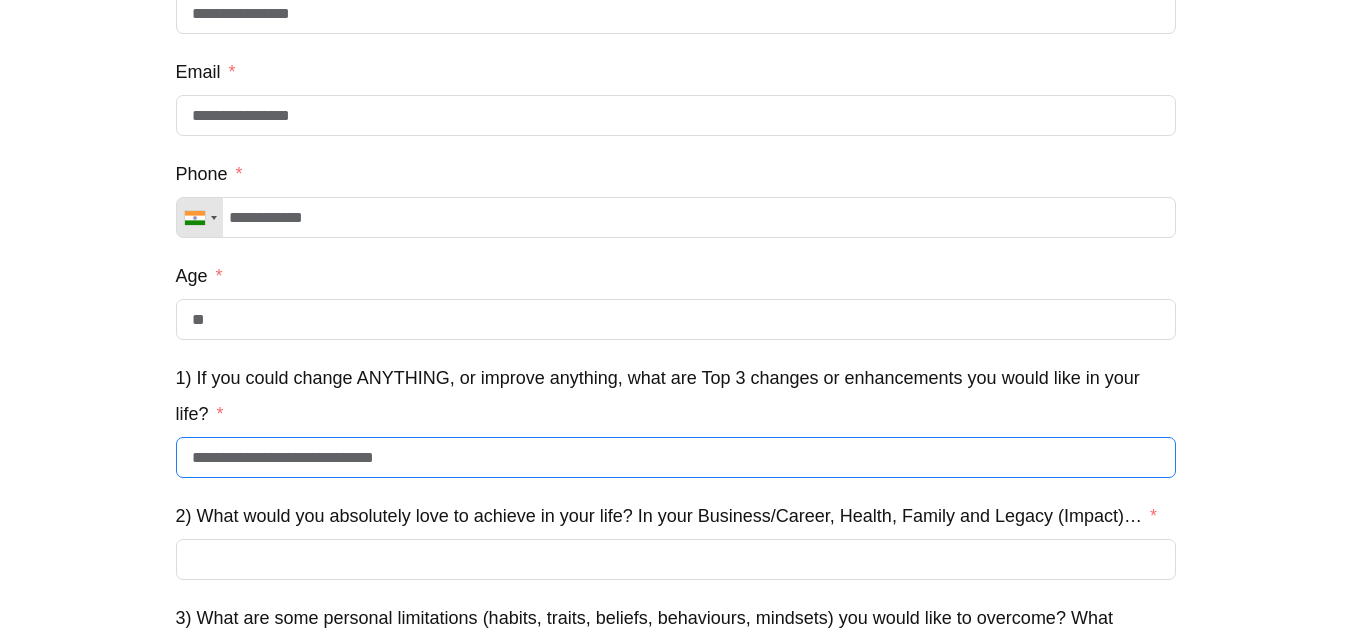 drag, startPoint x: 276, startPoint y: 477, endPoint x: 380, endPoint y: 596, distance: 158.04114 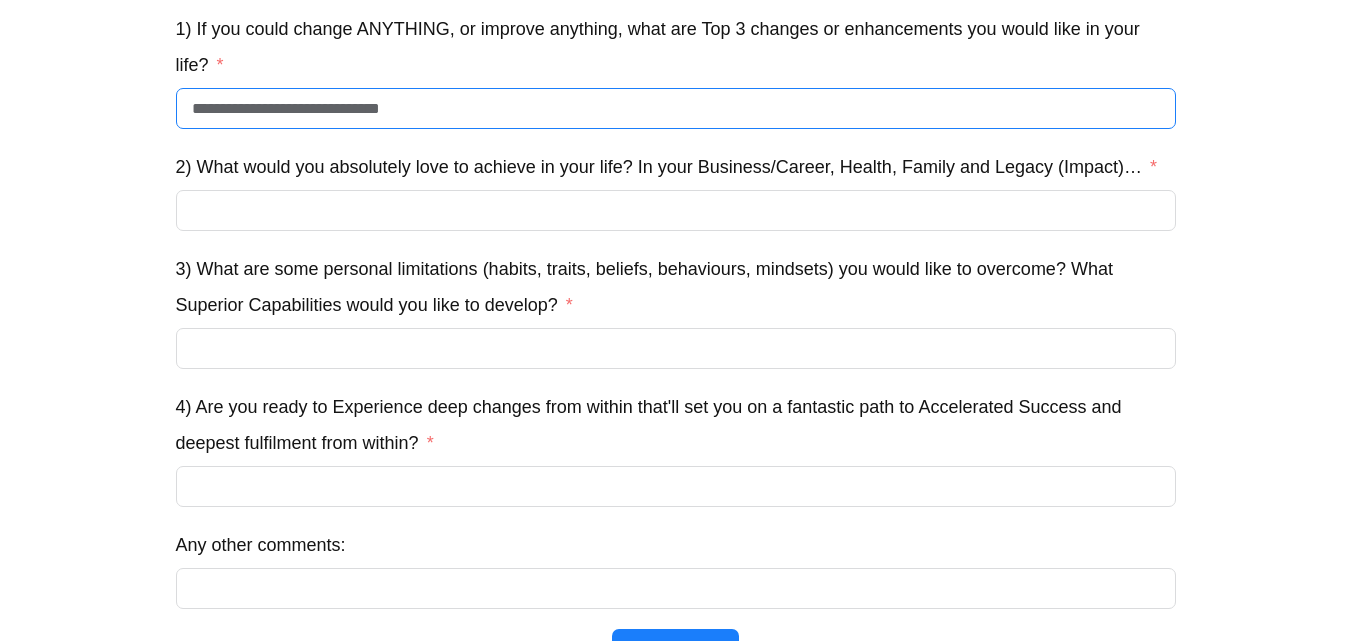 scroll, scrollTop: 562, scrollLeft: 0, axis: vertical 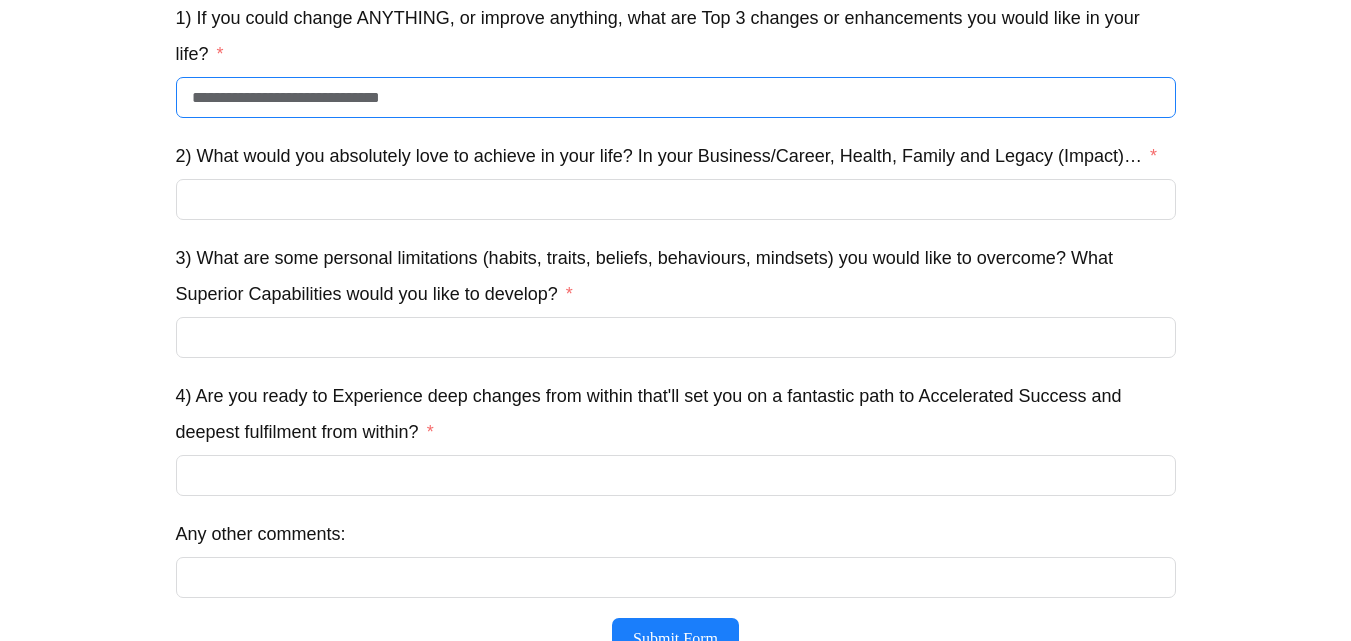 type on "**********" 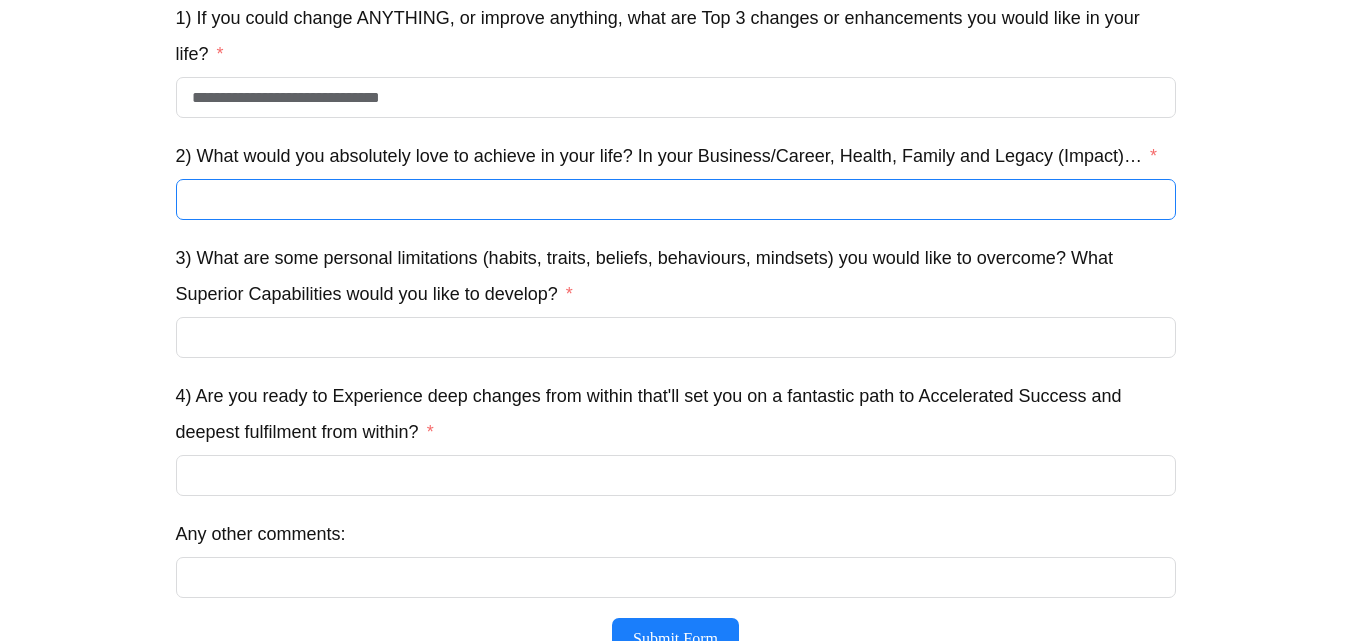 click on "2) What would you absolutely love to achieve in your life? In your Business/Career, Health, Family and Legacy (Impact)…" at bounding box center [676, 199] 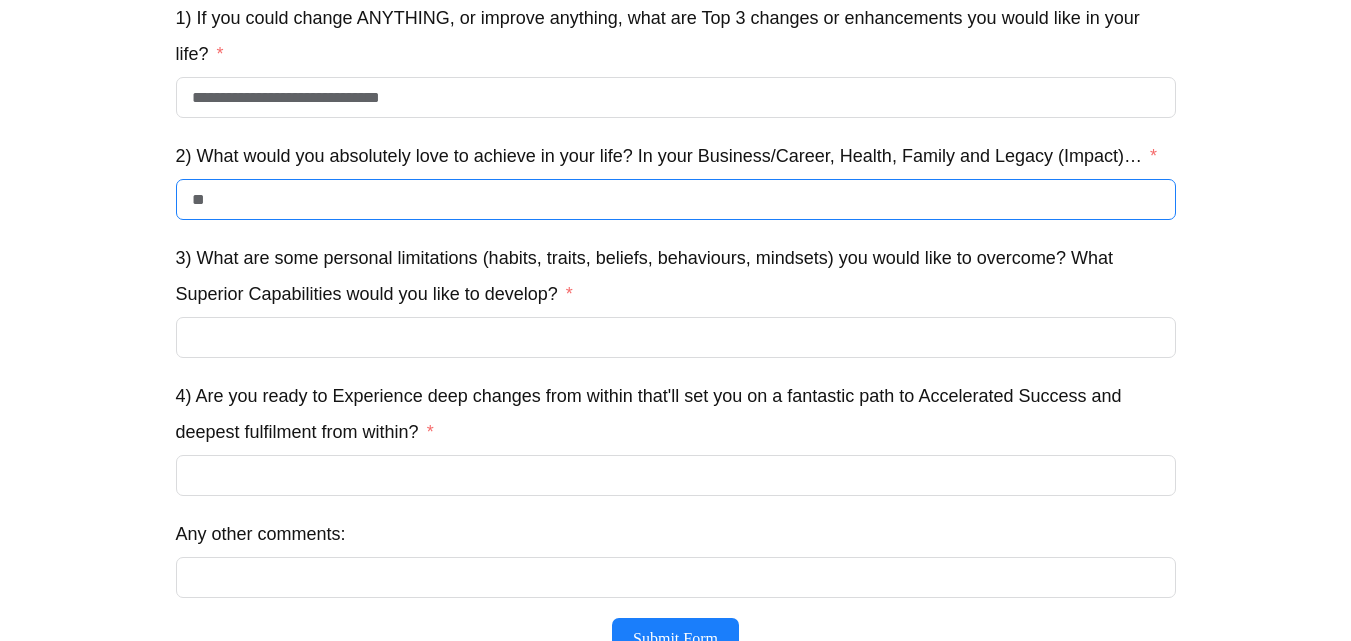 type on "*" 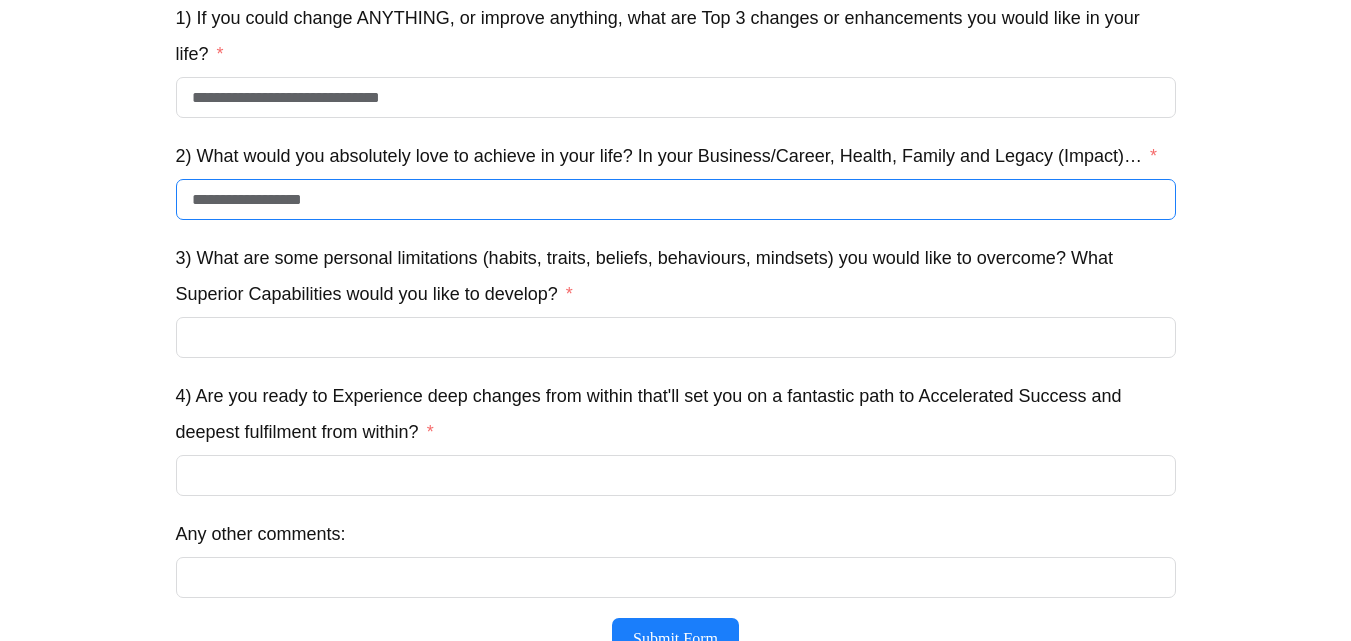 type on "**********" 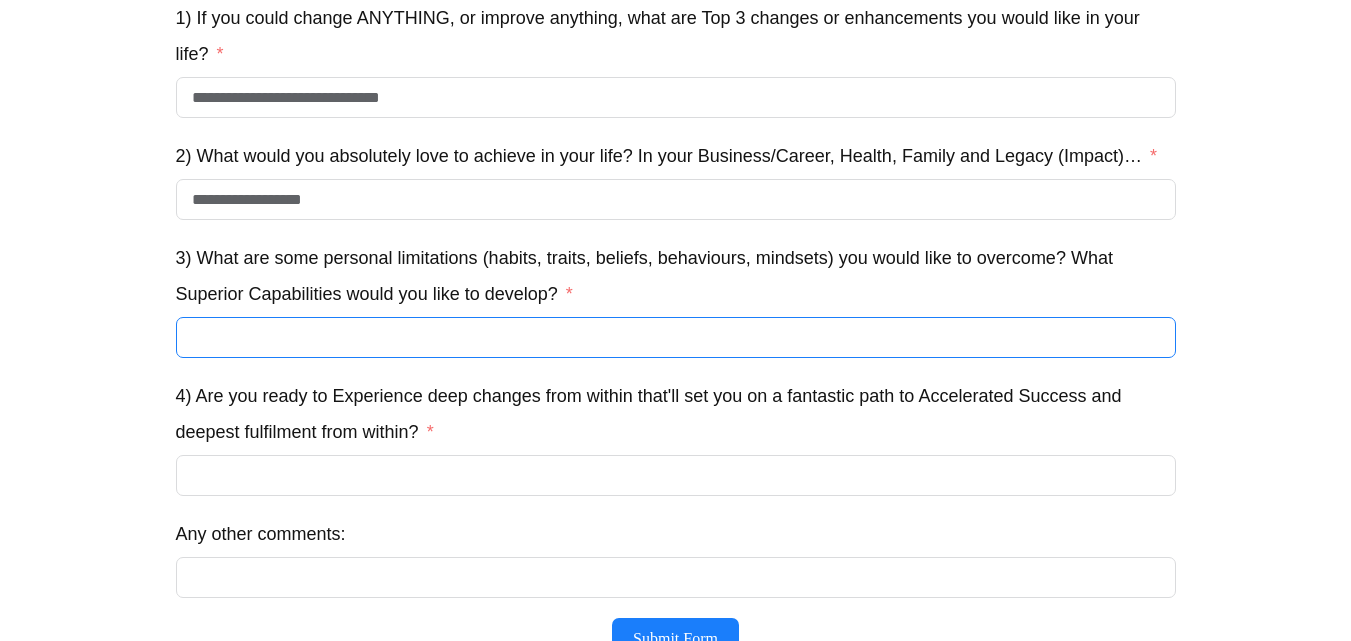 click on "3) What are some personal limitations (habits, traits, beliefs, behaviours, mindsets) you would like to overcome? What Superior Capabilities would you like to develop?" at bounding box center [676, 337] 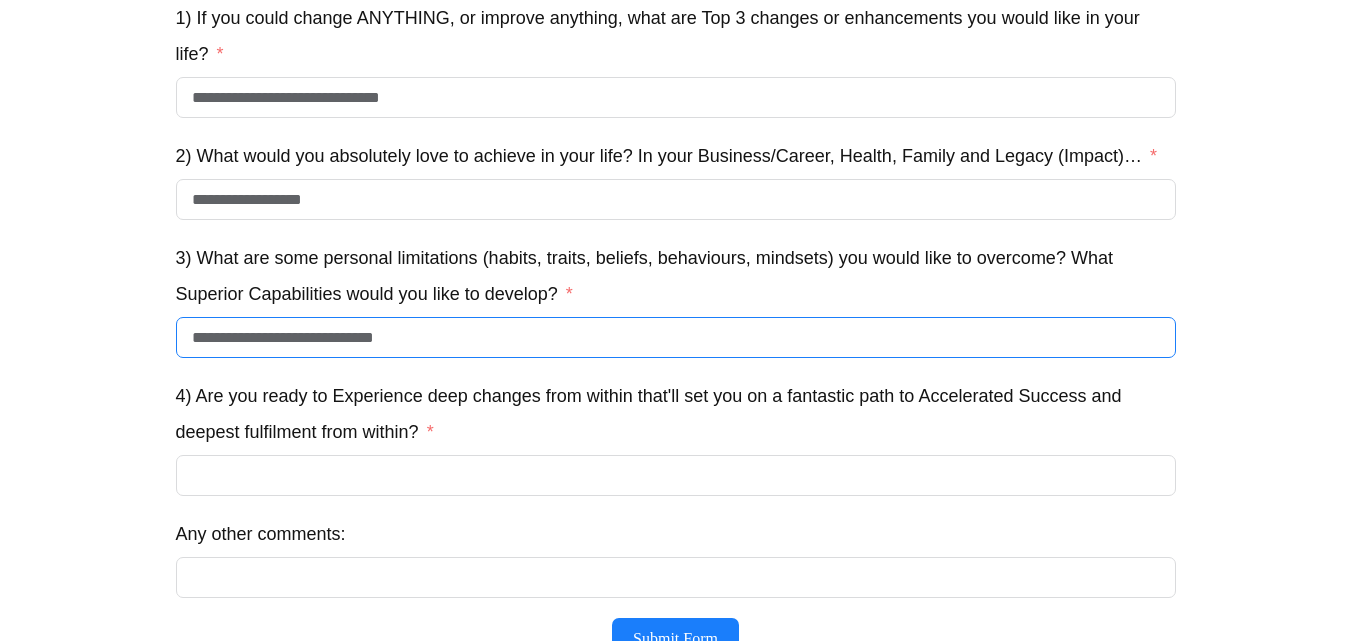 type on "**********" 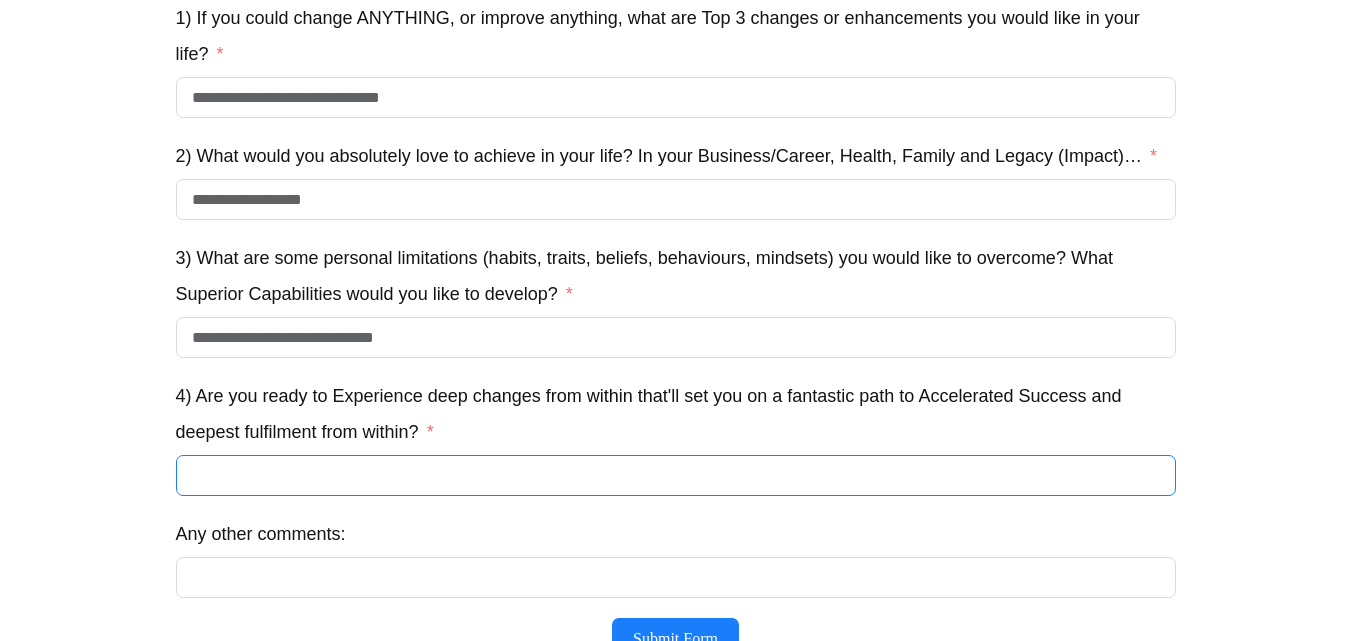 click on "4) Are you ready to Experience deep changes from within that'll set you on a fantastic path to Accelerated Success and deepest fulfilment from within?" at bounding box center [676, 475] 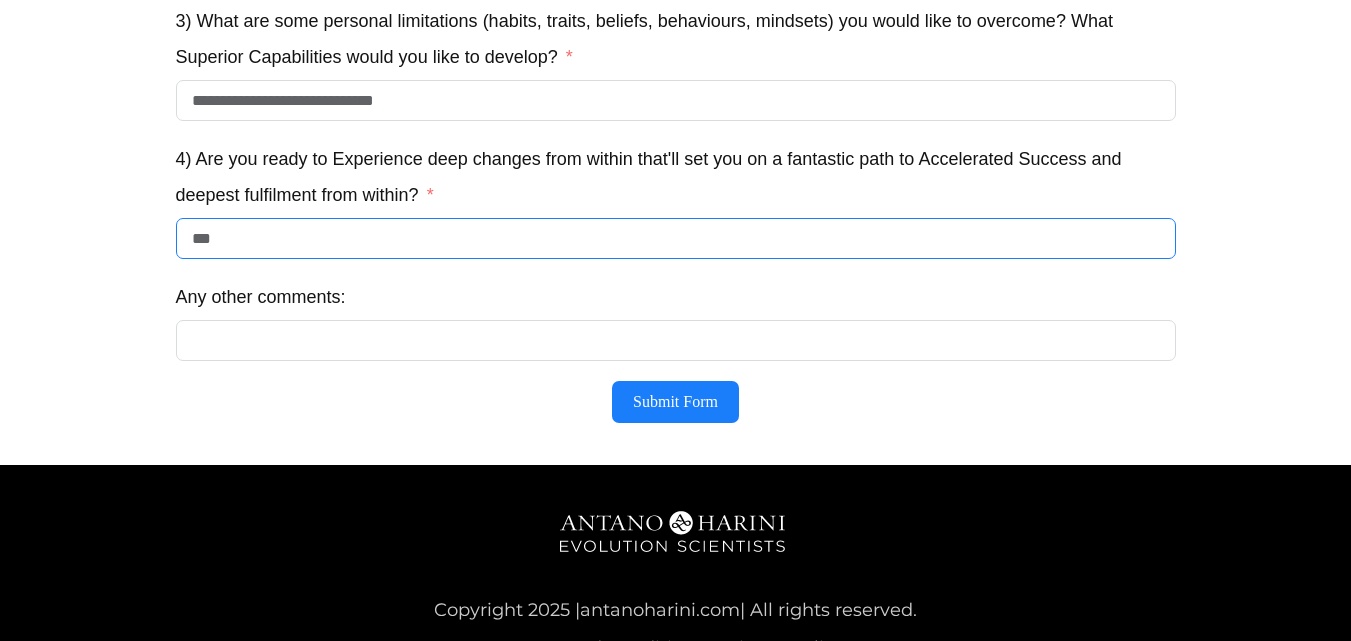 scroll, scrollTop: 888, scrollLeft: 0, axis: vertical 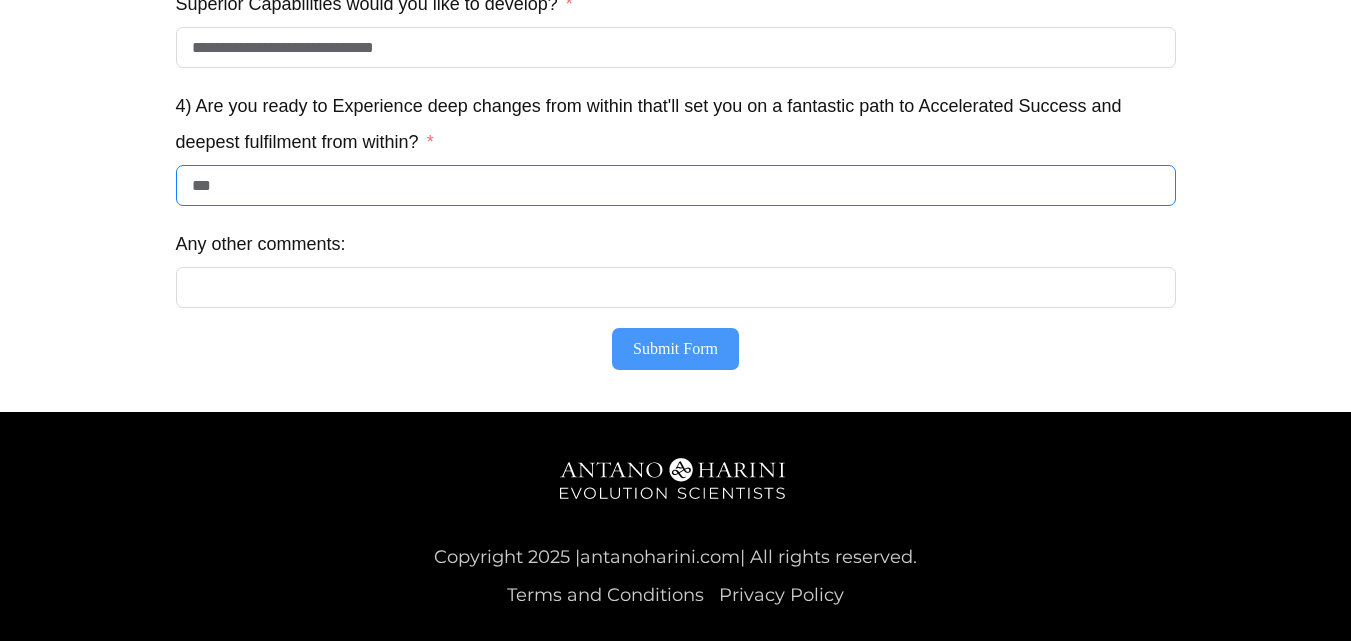 type on "***" 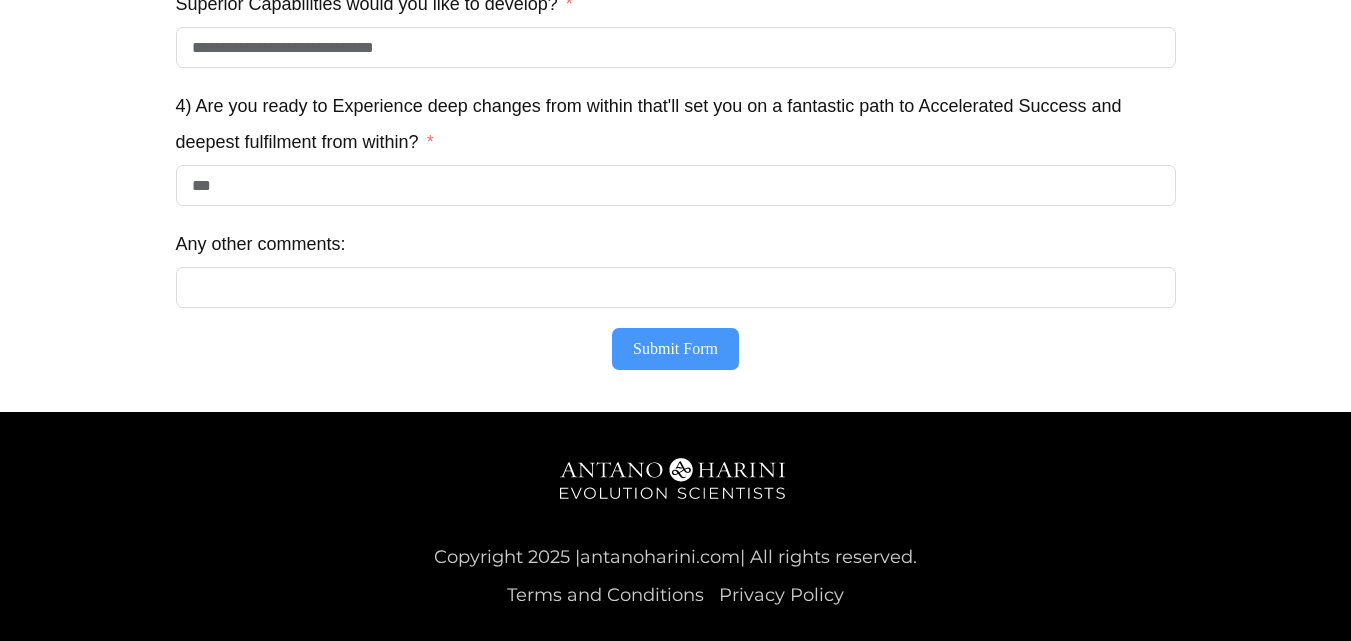 click on "Submit Form" at bounding box center (675, 349) 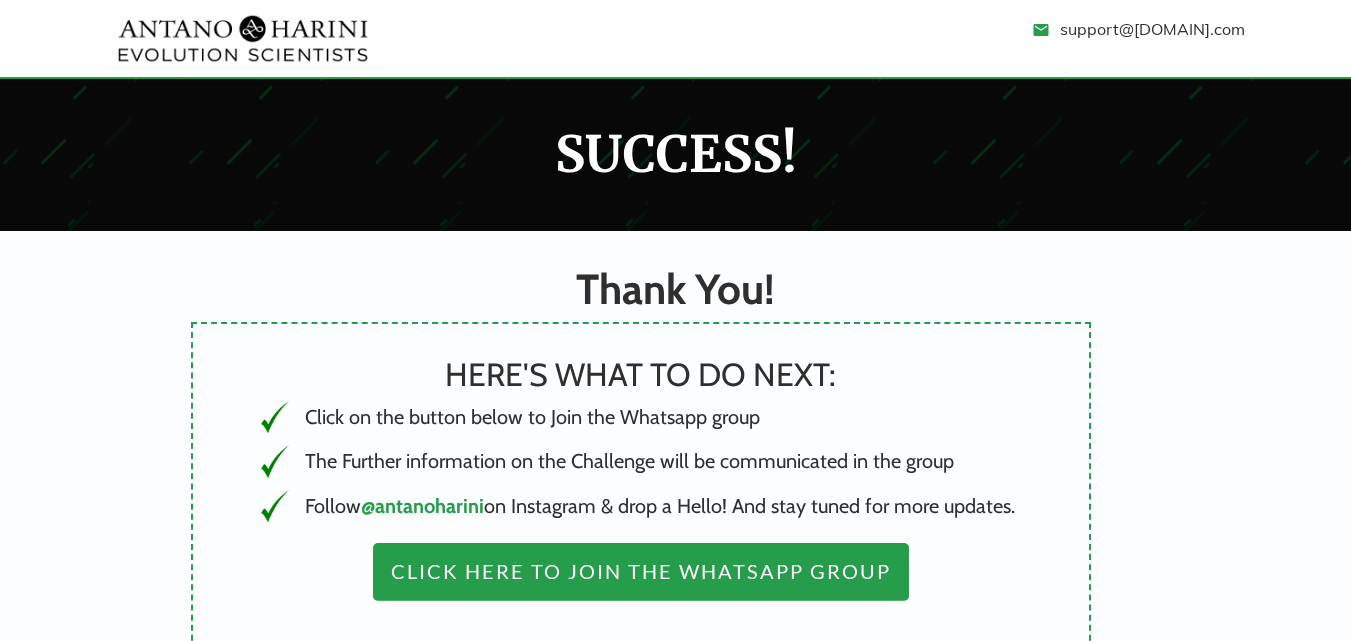 scroll, scrollTop: 0, scrollLeft: 0, axis: both 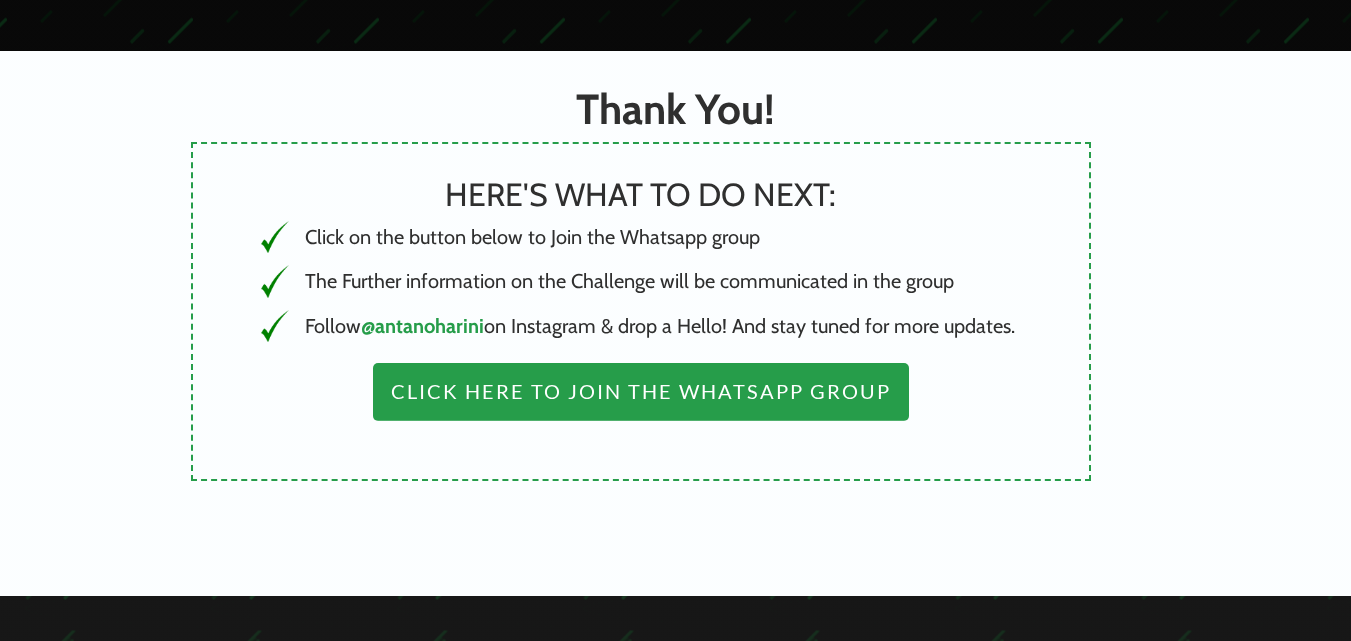 click on "Click Here to Join the Whatsapp Group" at bounding box center [641, 392] 